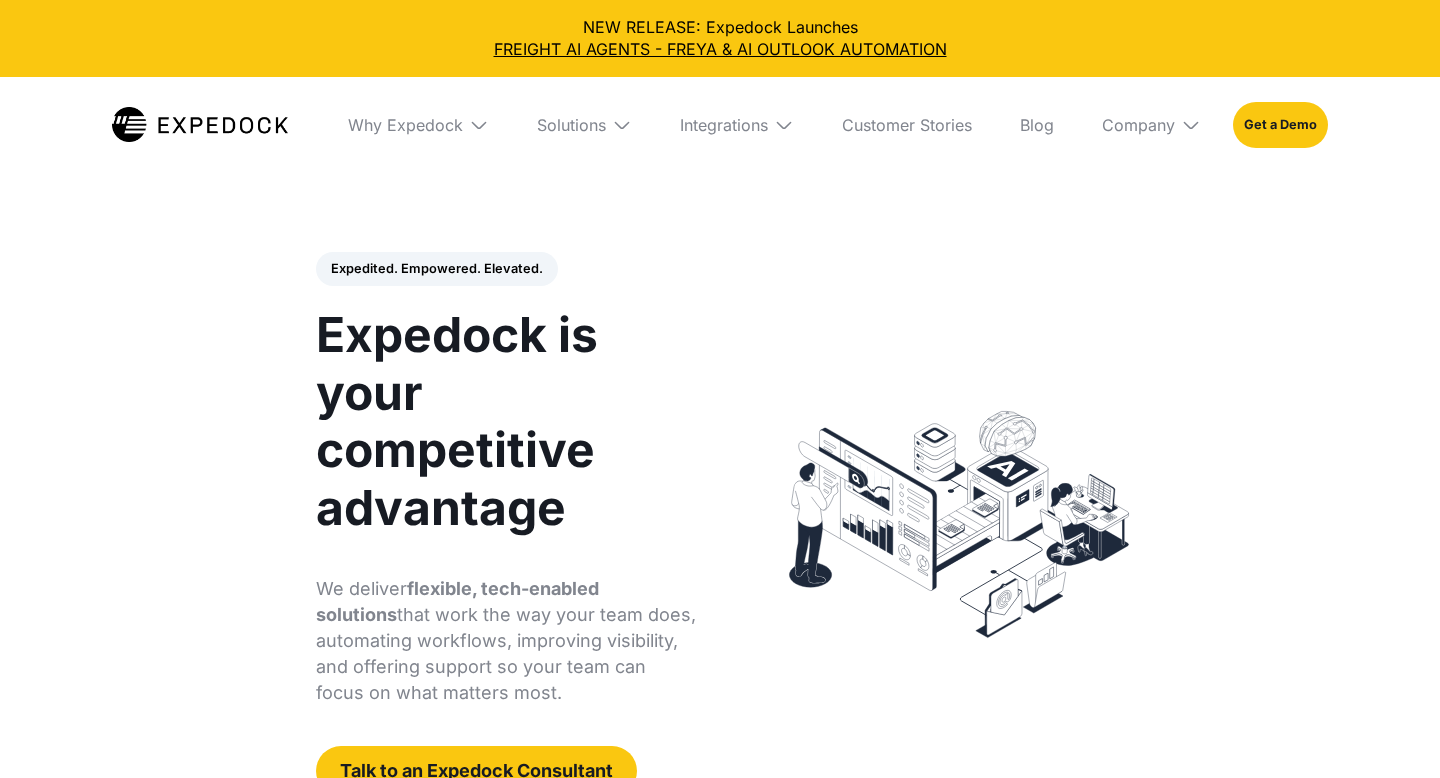 scroll, scrollTop: 0, scrollLeft: 0, axis: both 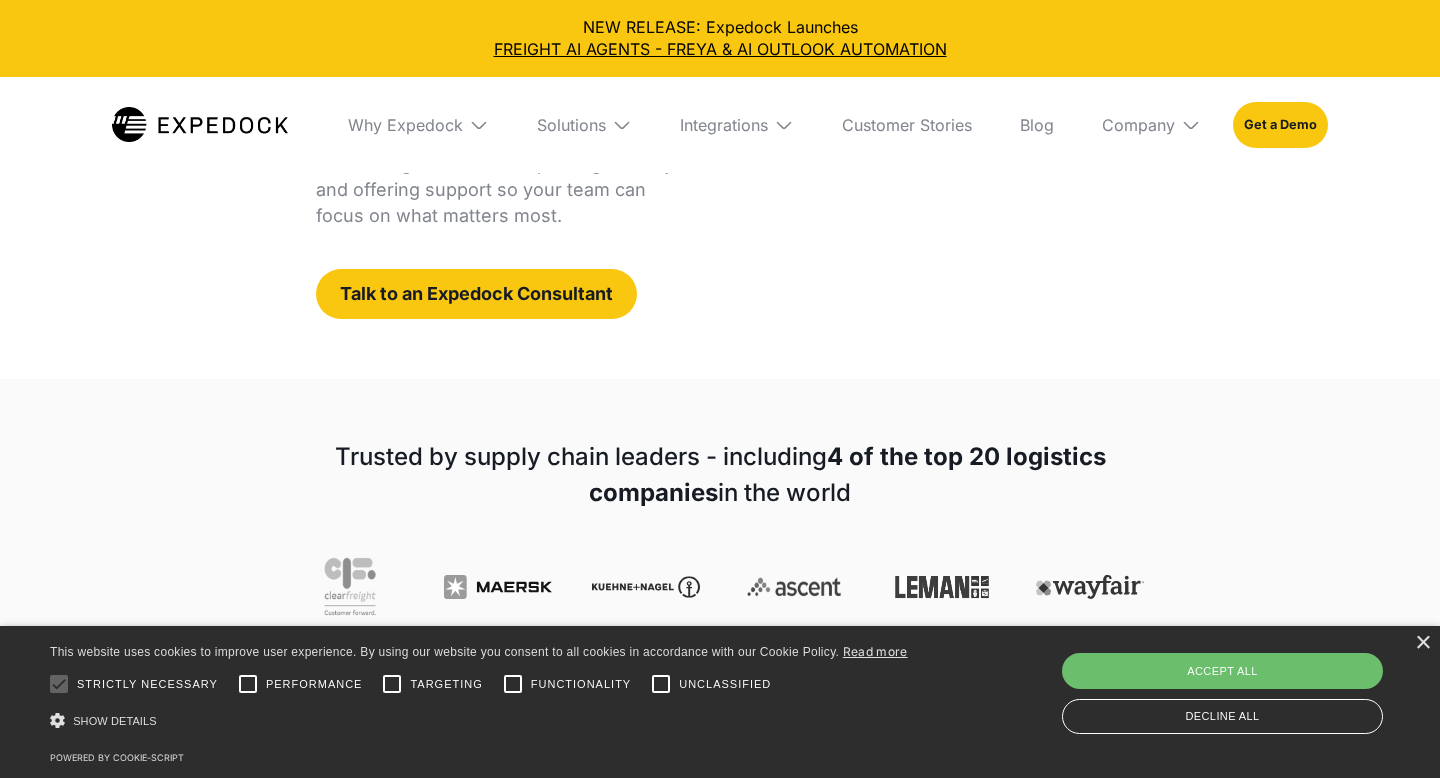 click on "Save & Close
Accept all
Decline all" at bounding box center [1222, 693] 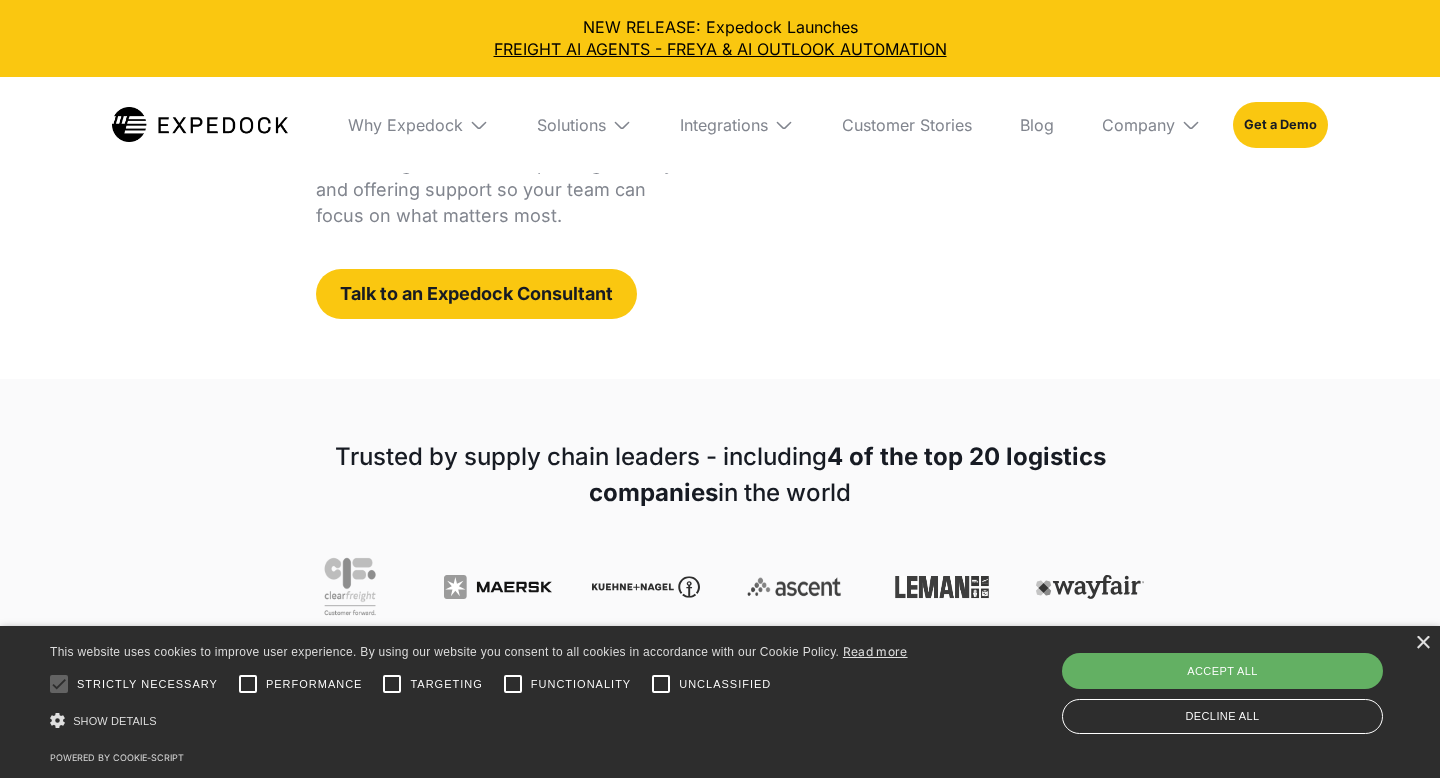 click on "Accept all" at bounding box center (1222, 671) 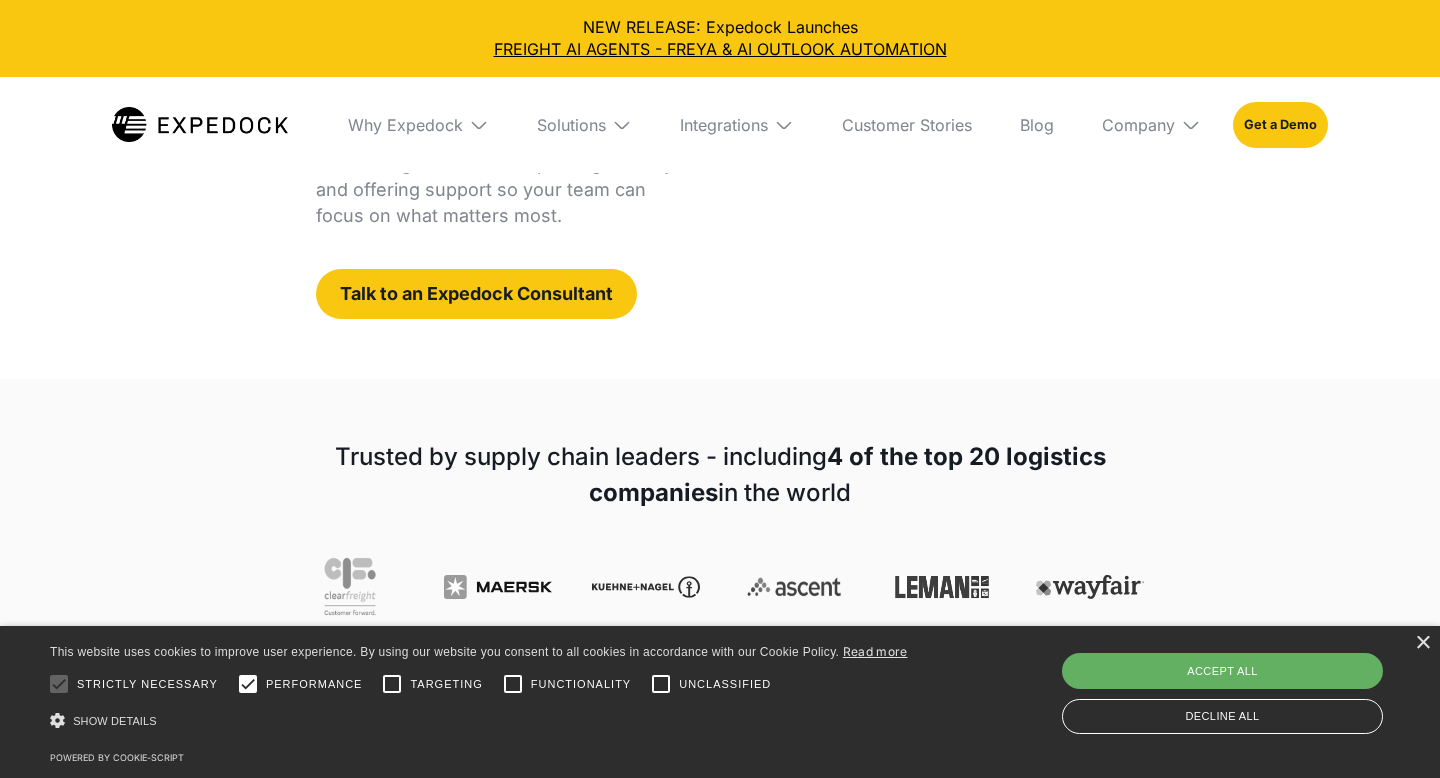 checkbox on "true" 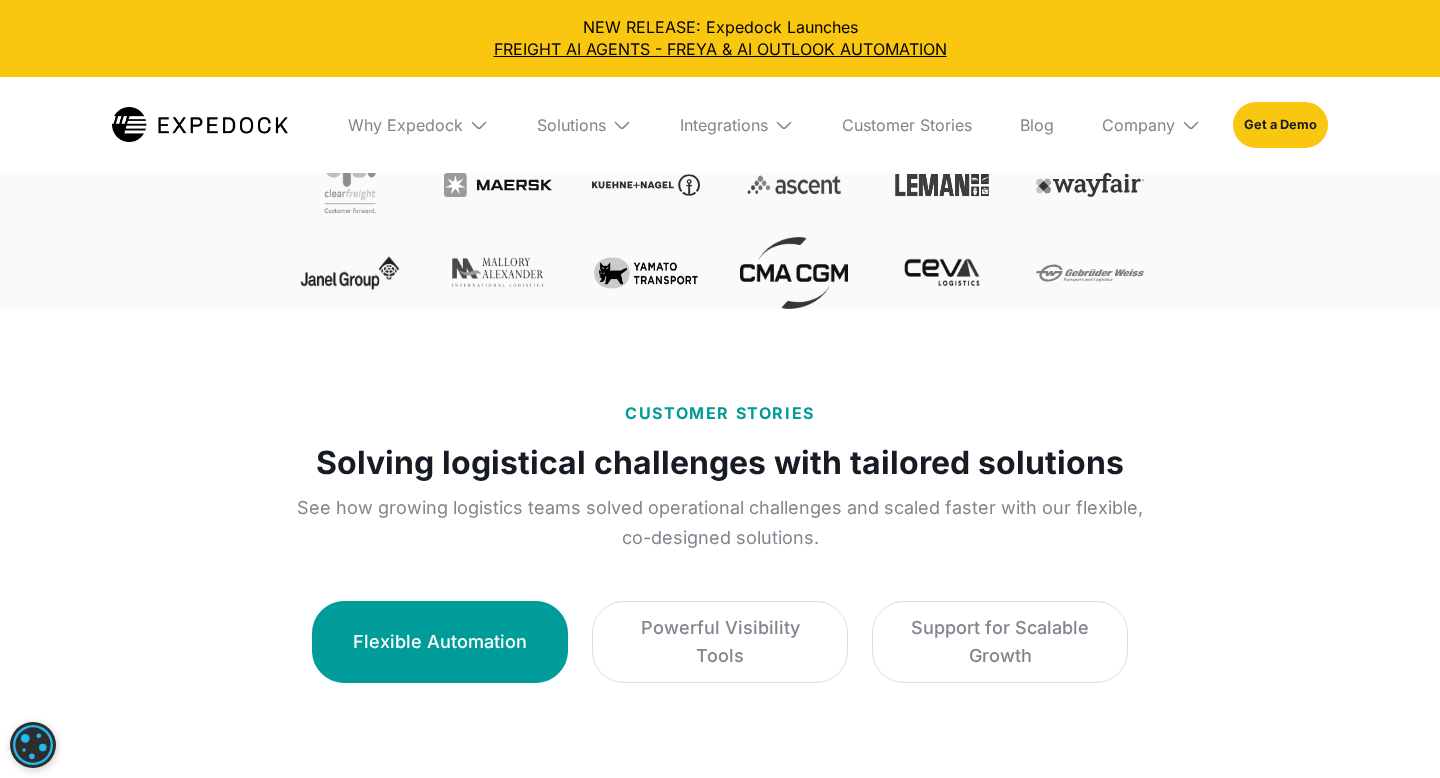 scroll, scrollTop: 880, scrollLeft: 0, axis: vertical 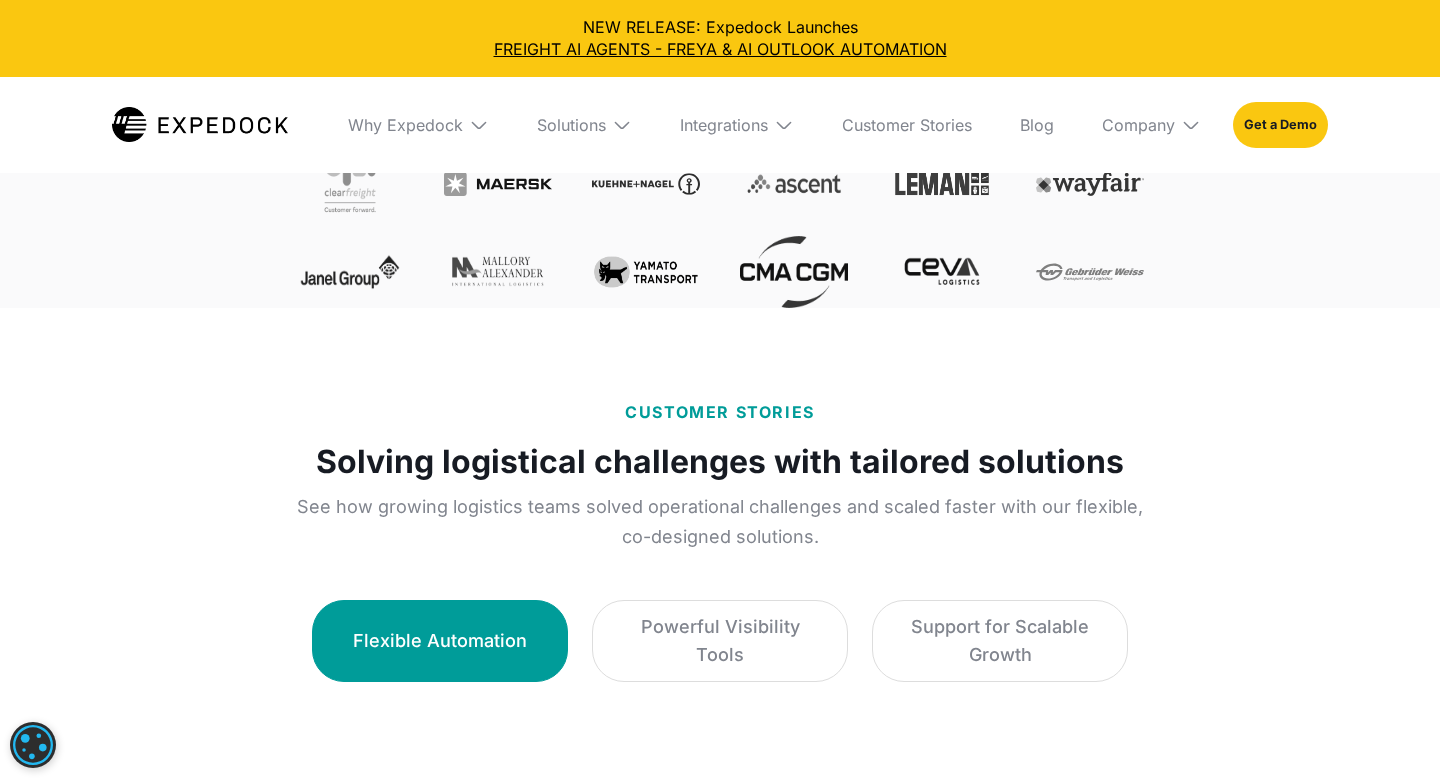click on "Solutions" at bounding box center (584, 125) 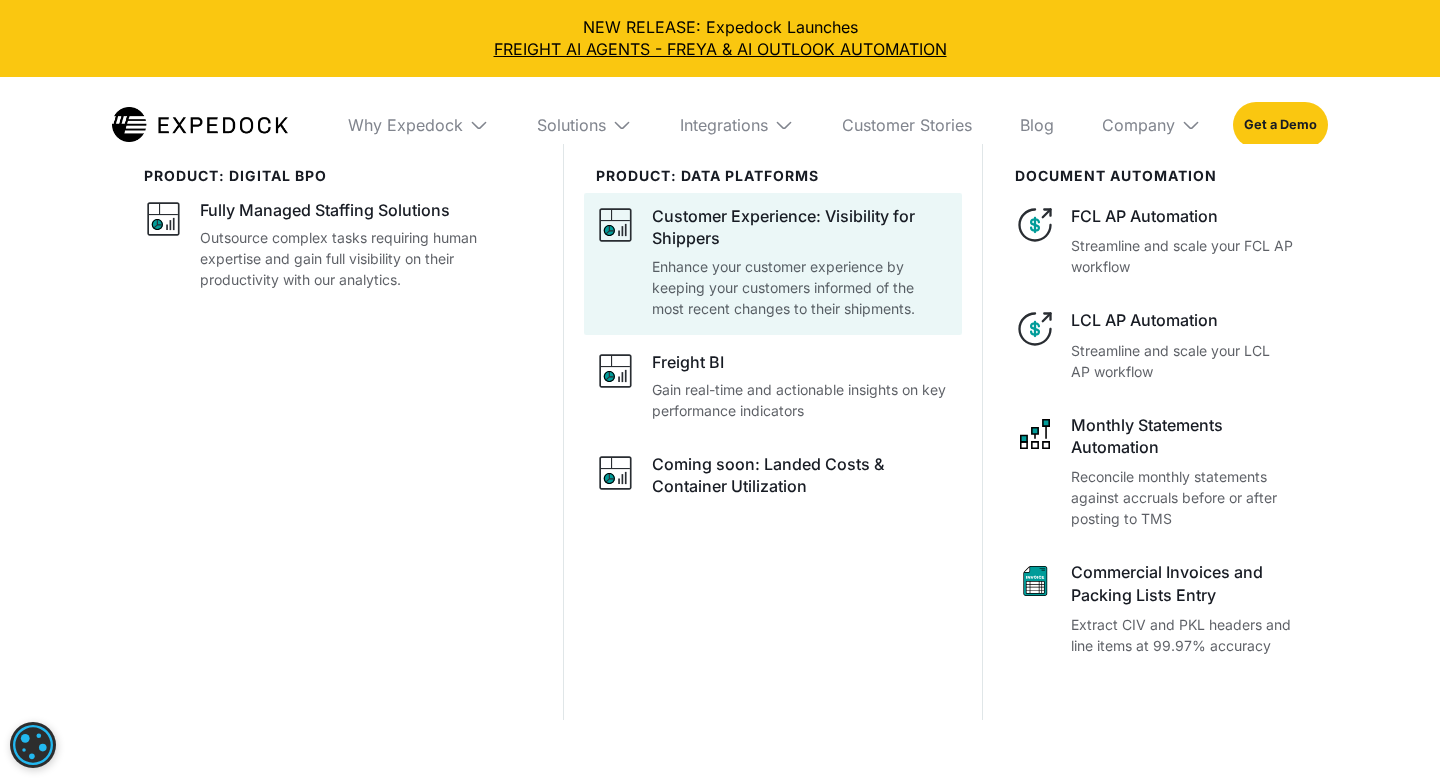 scroll, scrollTop: 860, scrollLeft: 0, axis: vertical 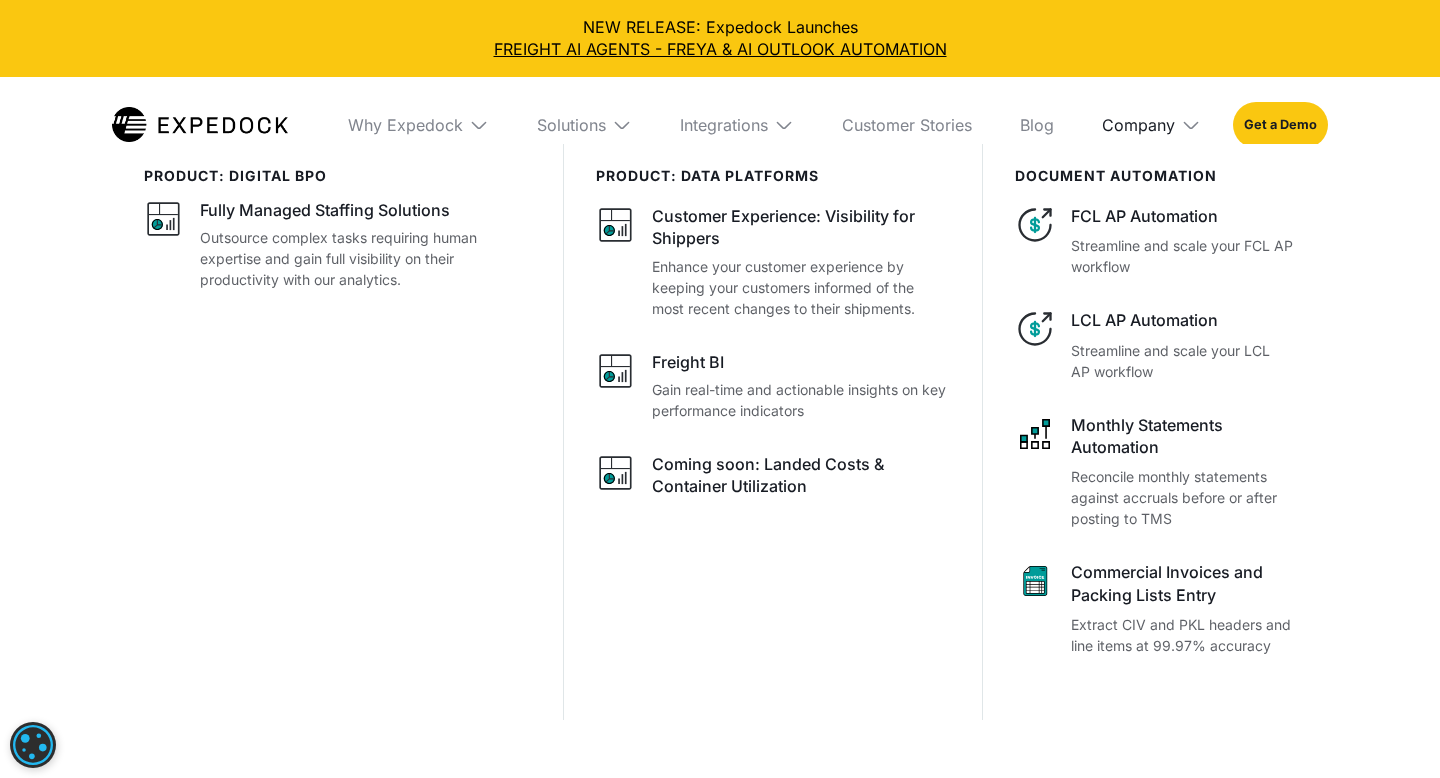 click on "Company" at bounding box center [1138, 125] 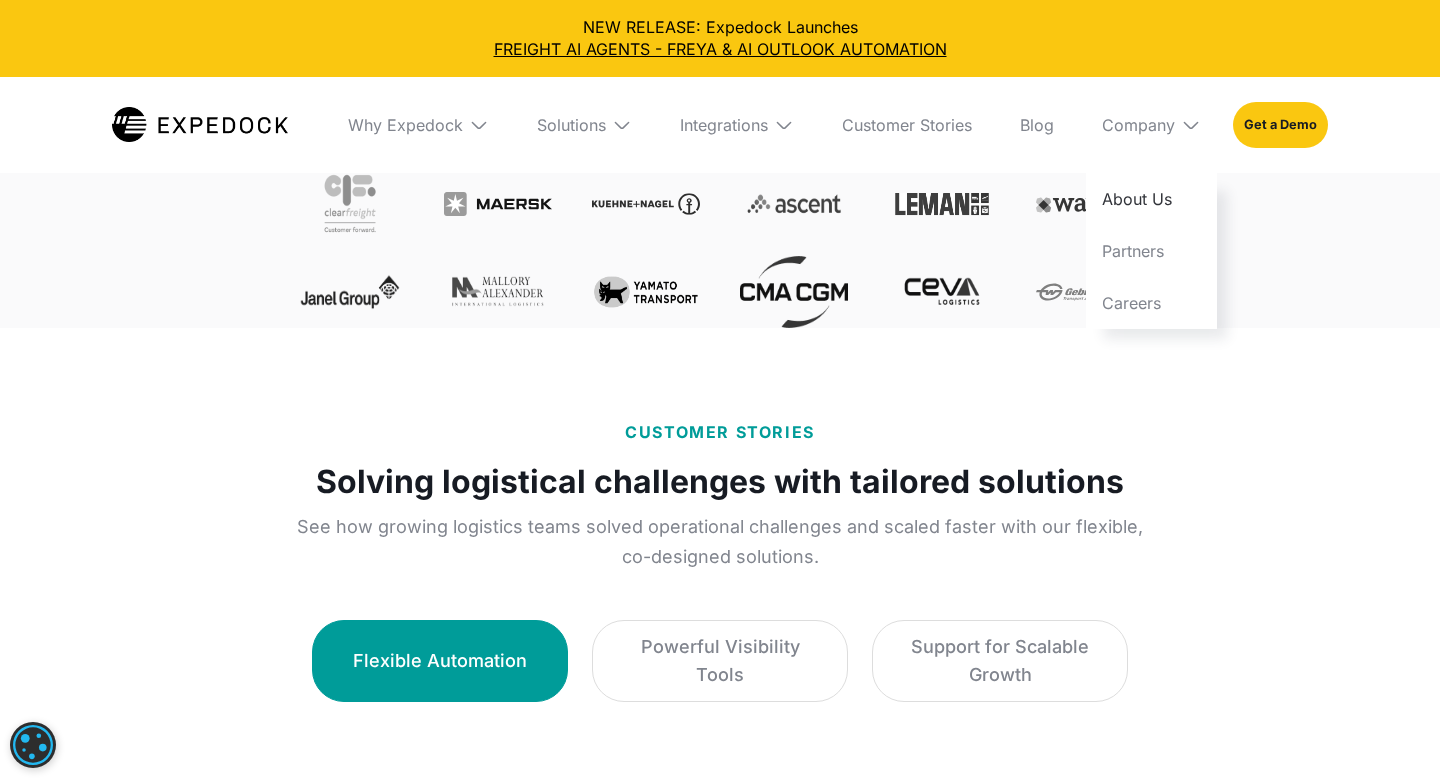 click on "About Us" at bounding box center (1151, 199) 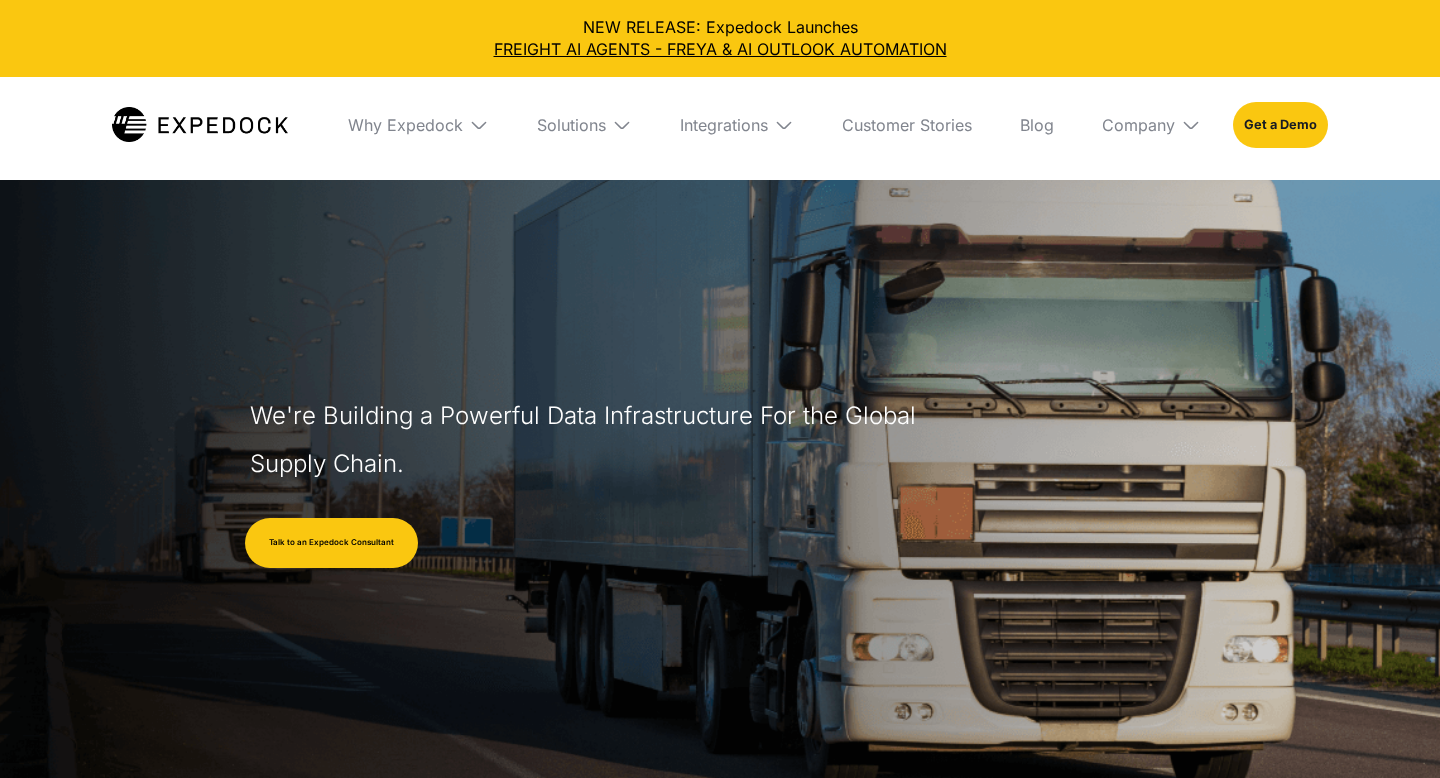 select 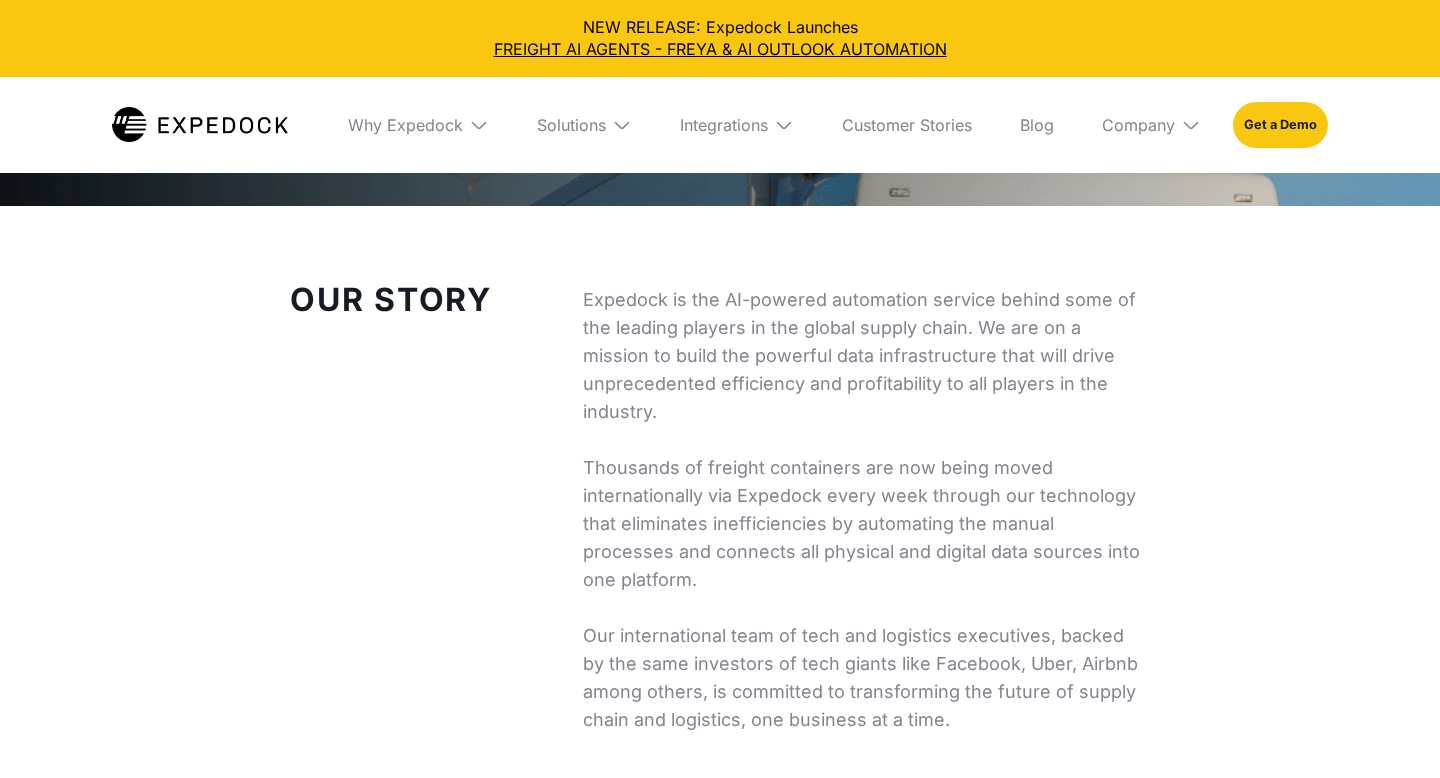 scroll, scrollTop: 0, scrollLeft: 0, axis: both 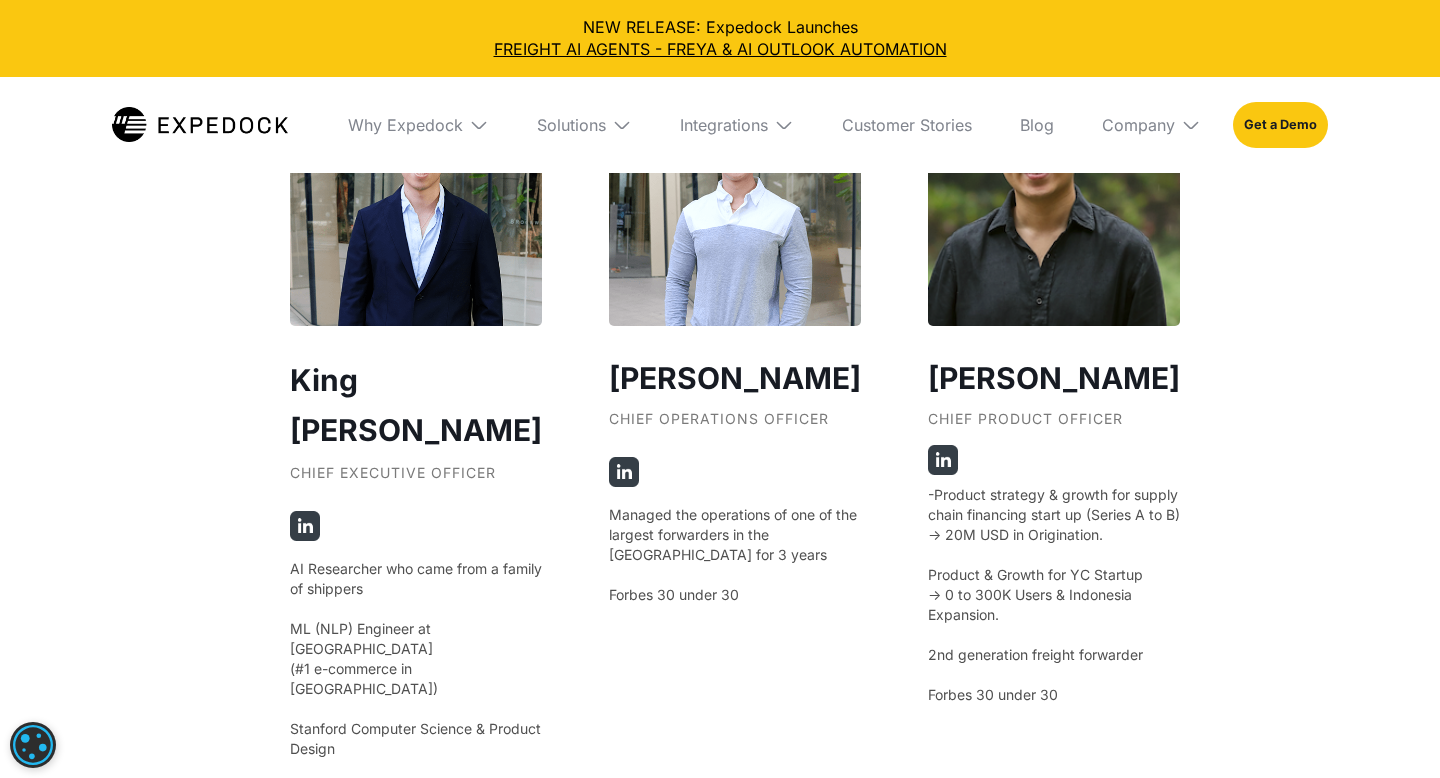 click at bounding box center (305, 526) 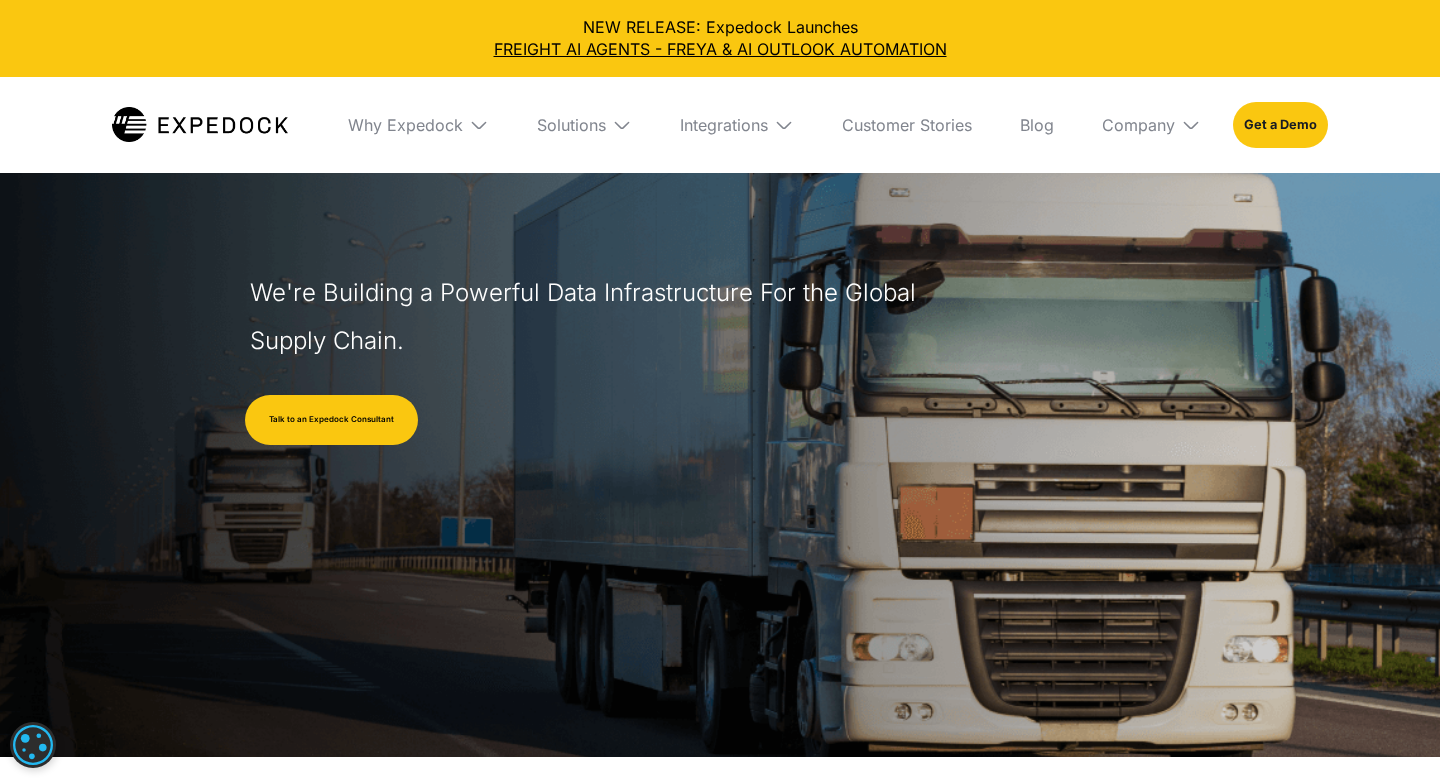 scroll, scrollTop: 0, scrollLeft: 0, axis: both 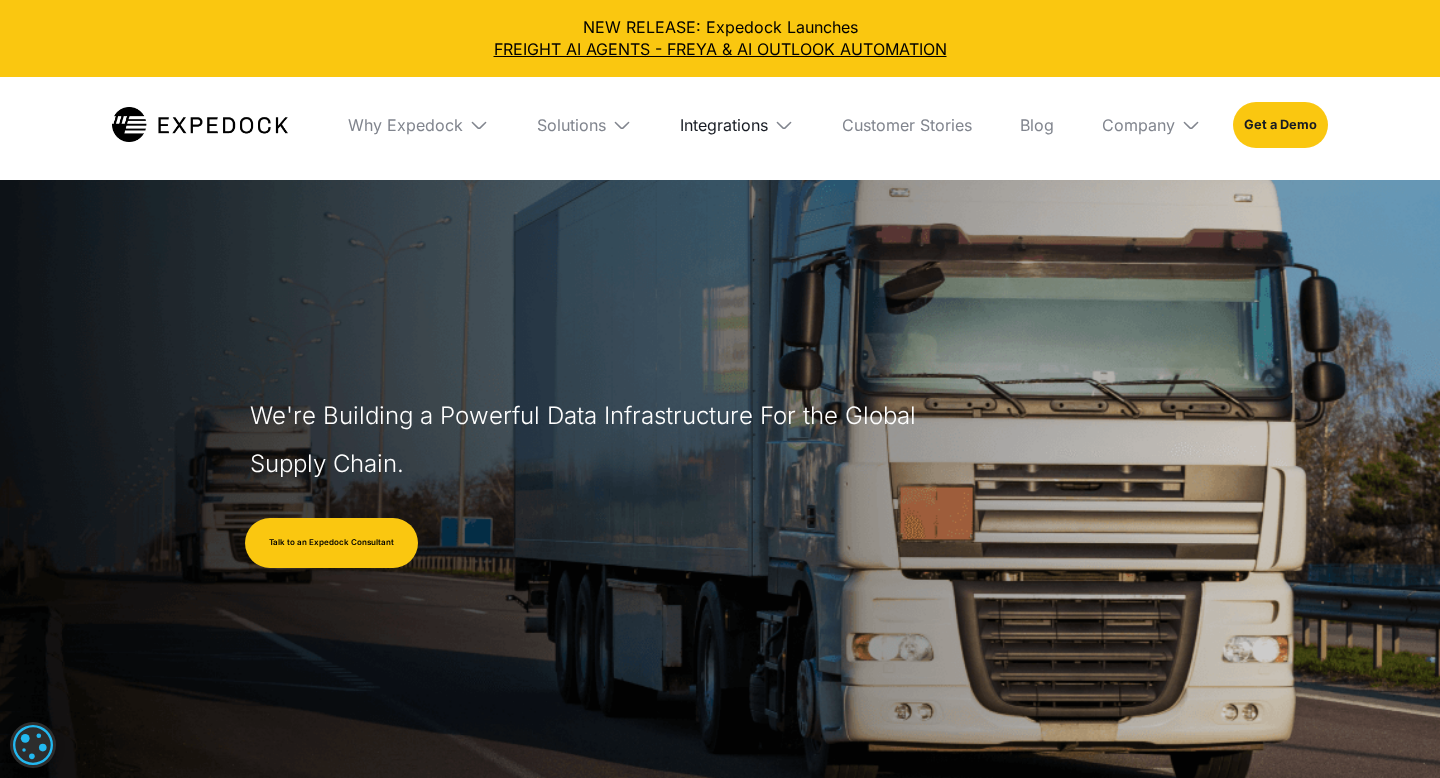 click on "Integrations" at bounding box center [724, 125] 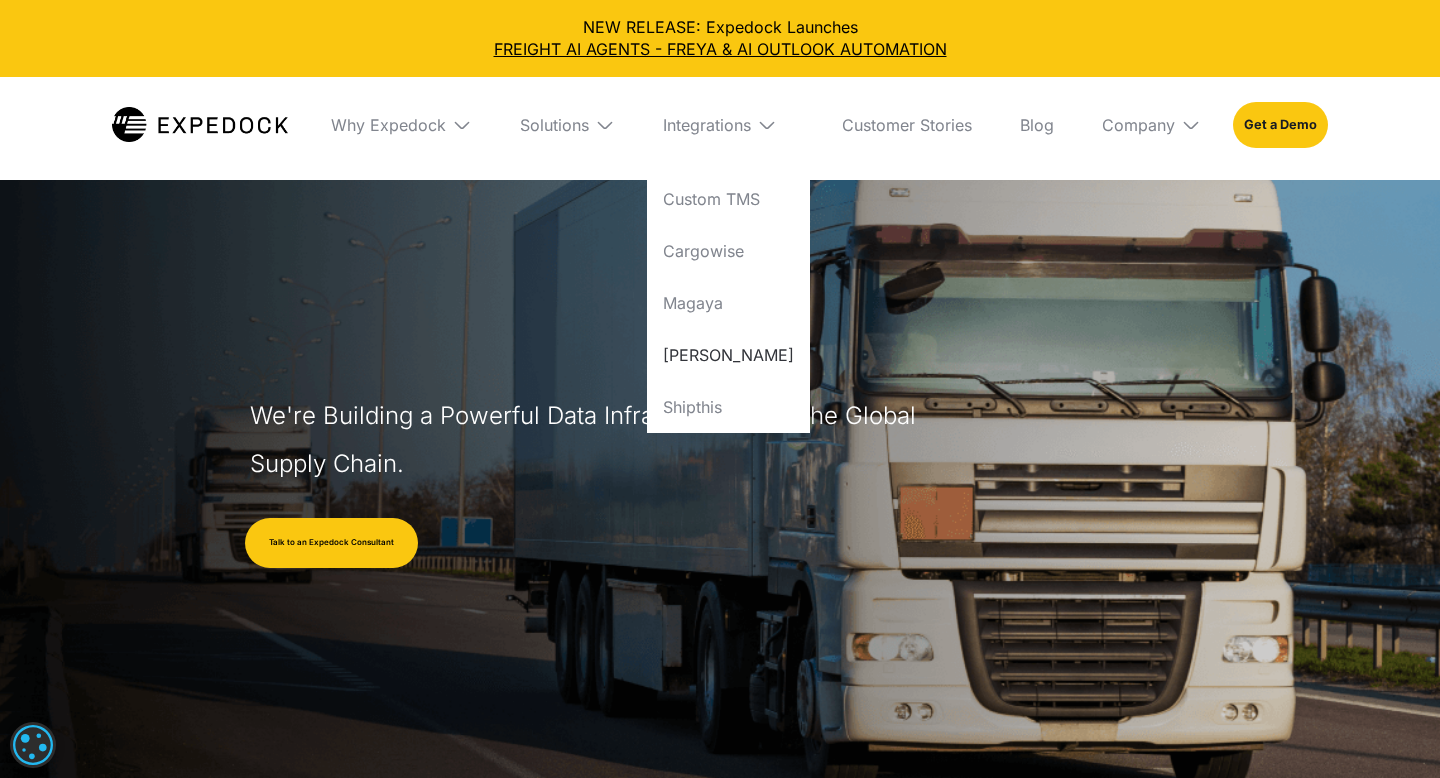 click on "[PERSON_NAME]" at bounding box center (728, 355) 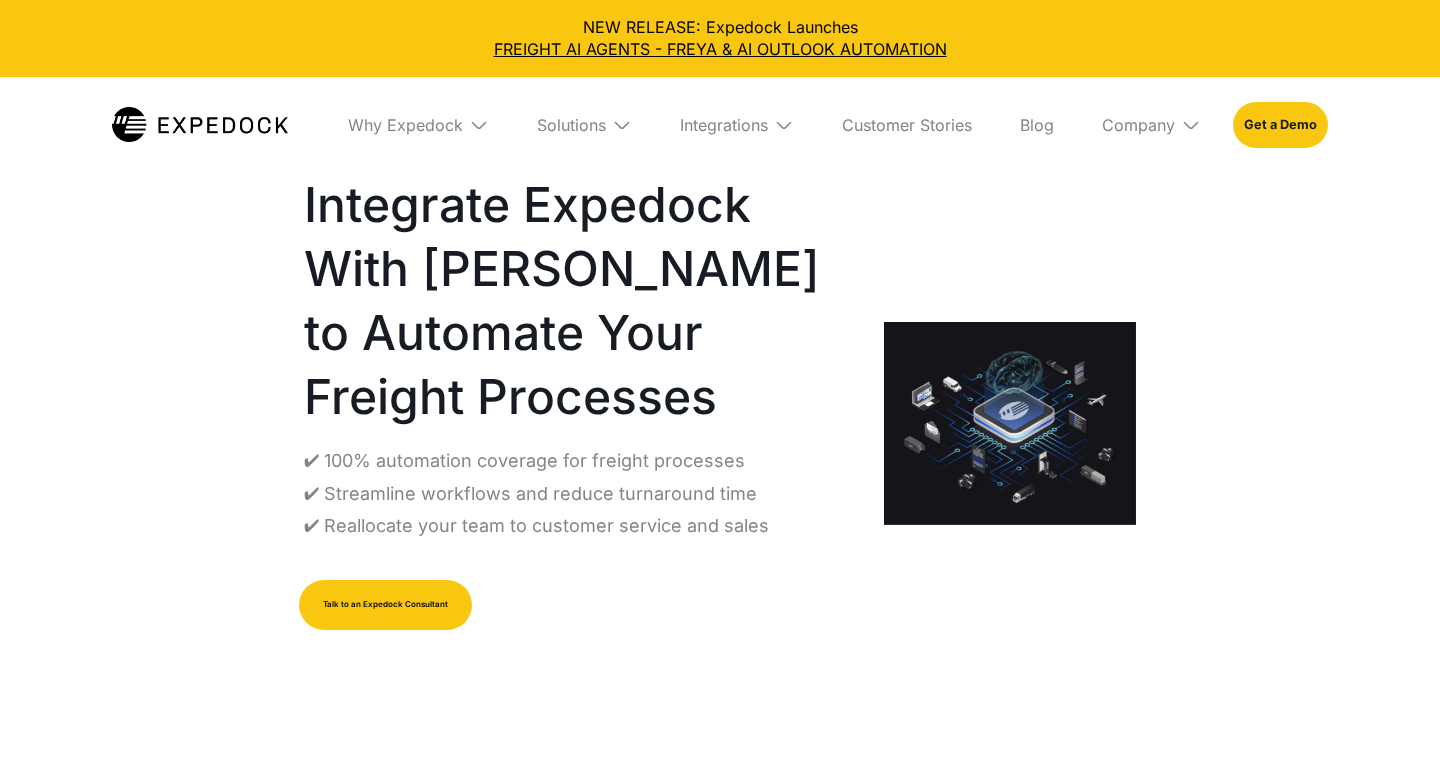 scroll, scrollTop: 0, scrollLeft: 0, axis: both 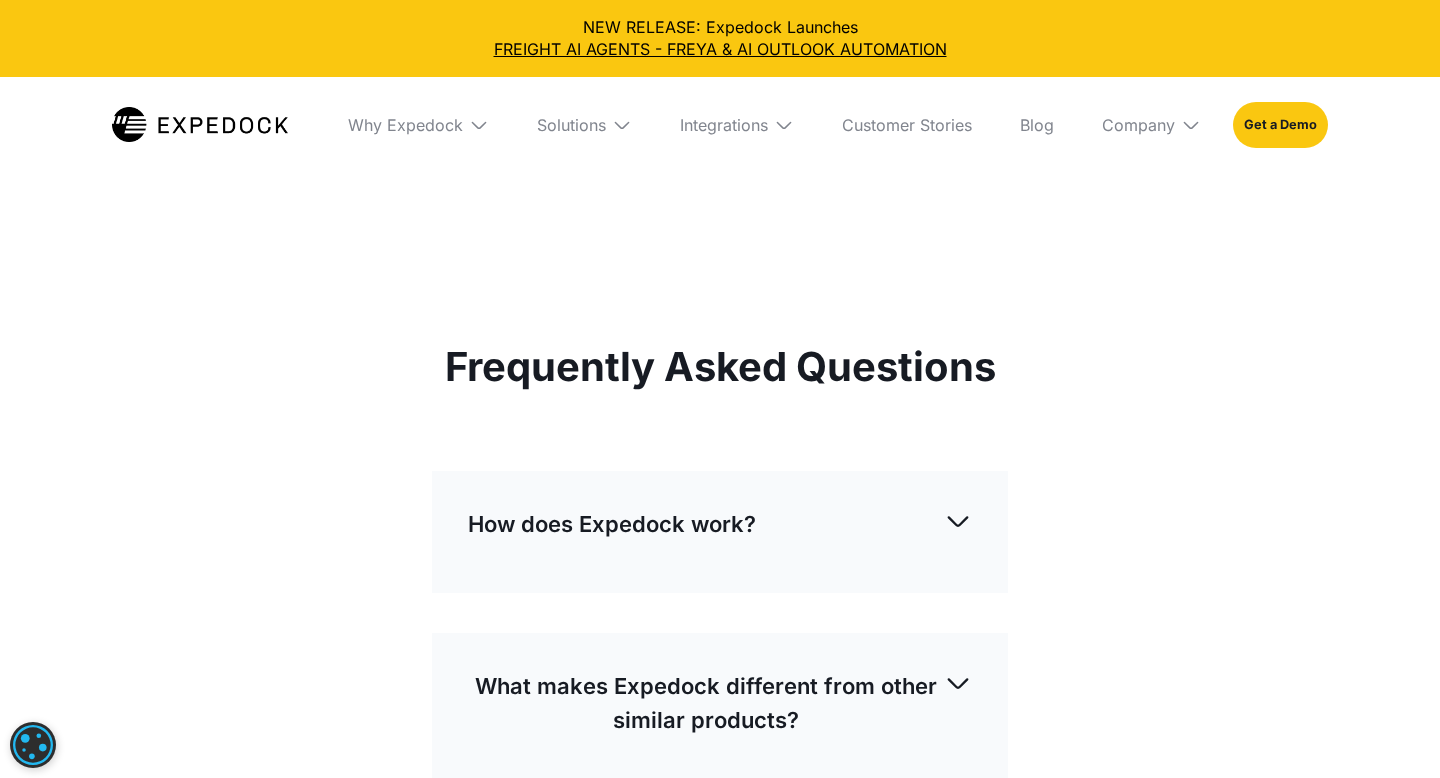 click on "How does Expedock work?" at bounding box center (720, 524) 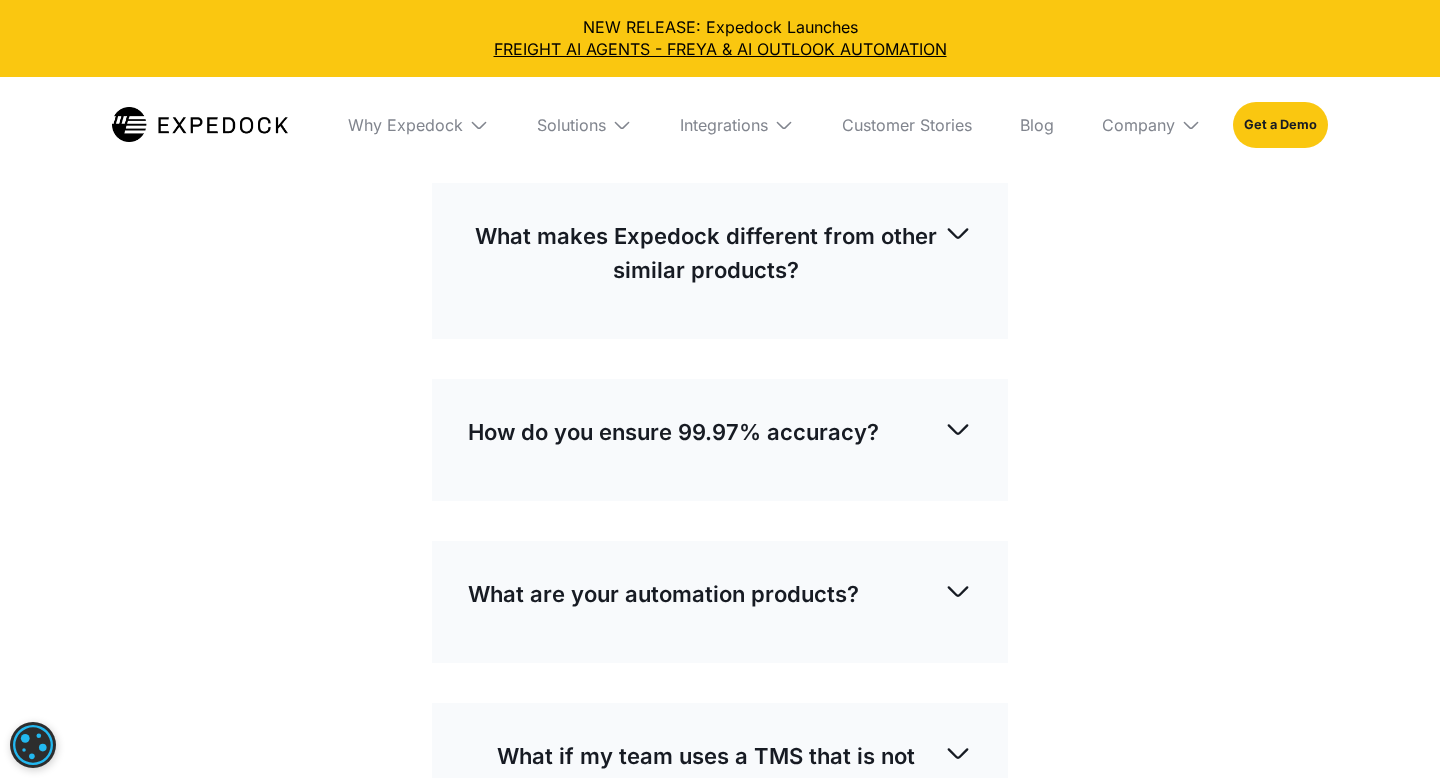 scroll, scrollTop: 5992, scrollLeft: 0, axis: vertical 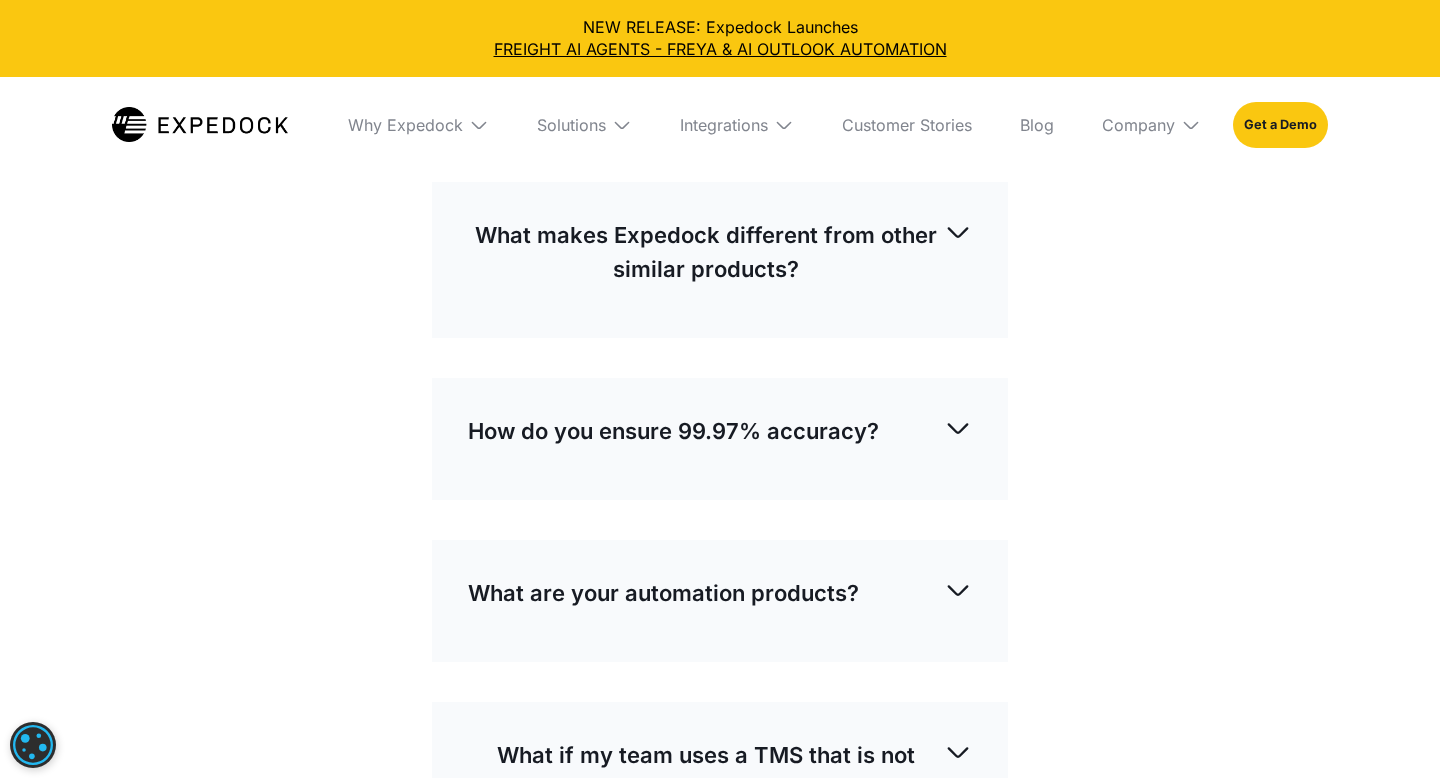 click on "What makes Expedock different from other similar products?" at bounding box center (706, 252) 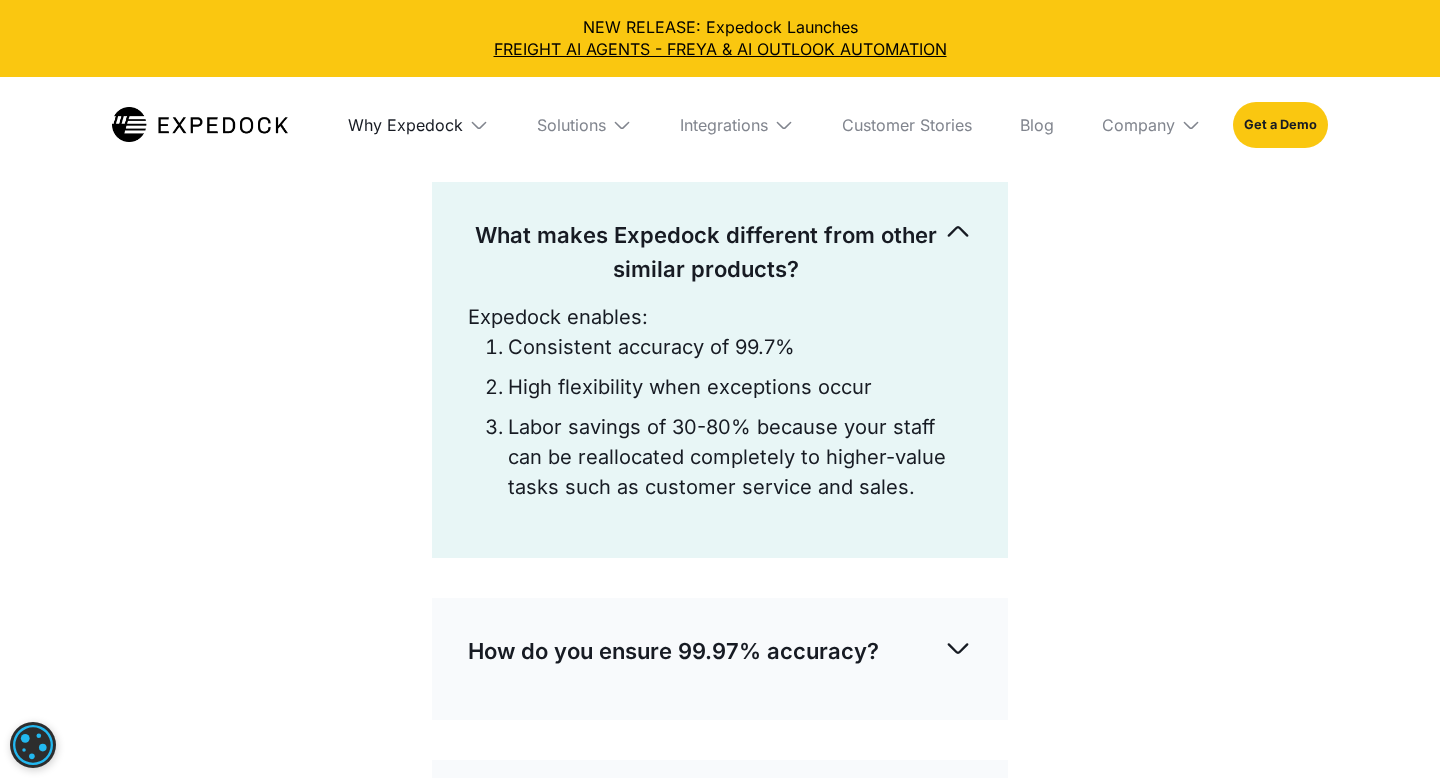 click on "Why Expedock" at bounding box center (405, 125) 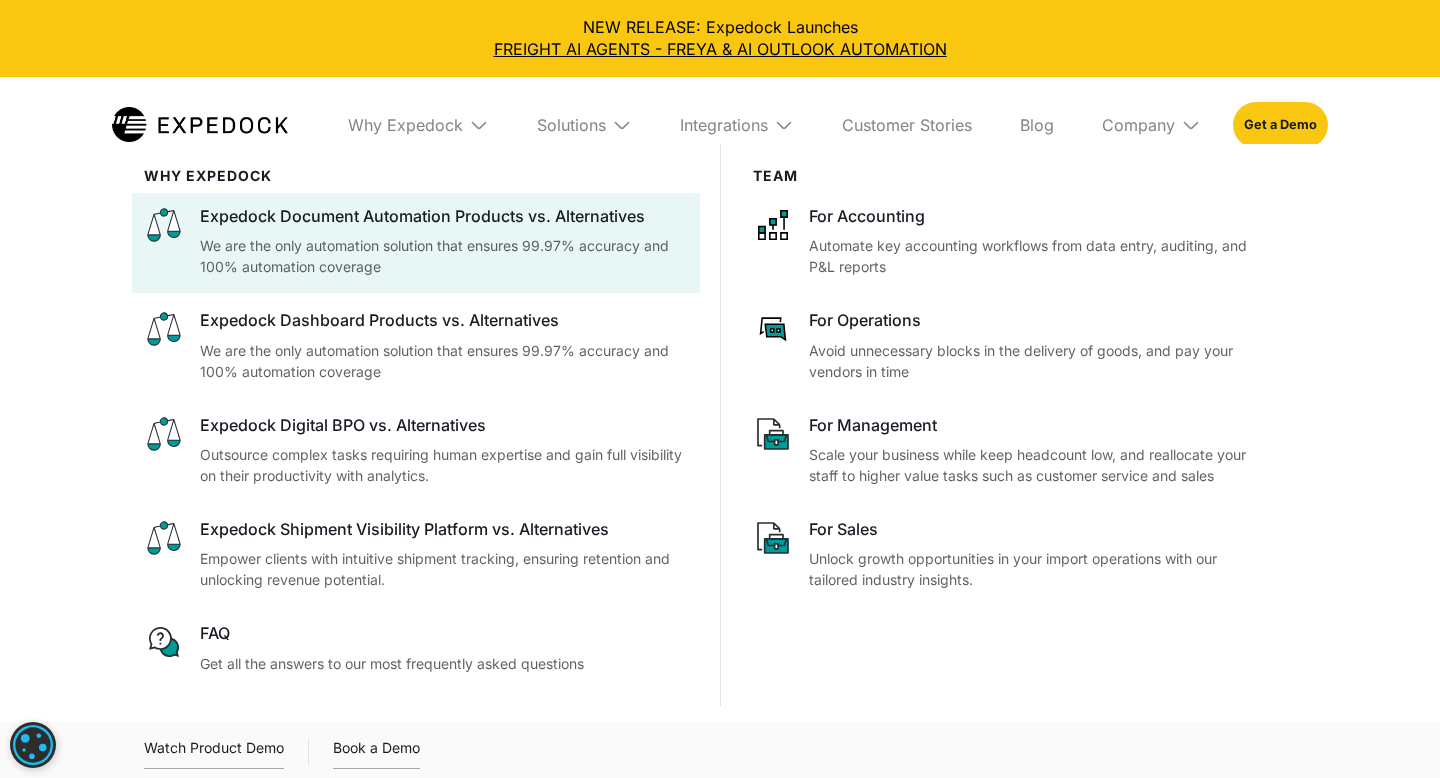 click on "Expedock Document Automation Products vs. Alternatives We are the only automation solution that ensures 99.97% accuracy and 100% automation coverage" at bounding box center (444, 241) 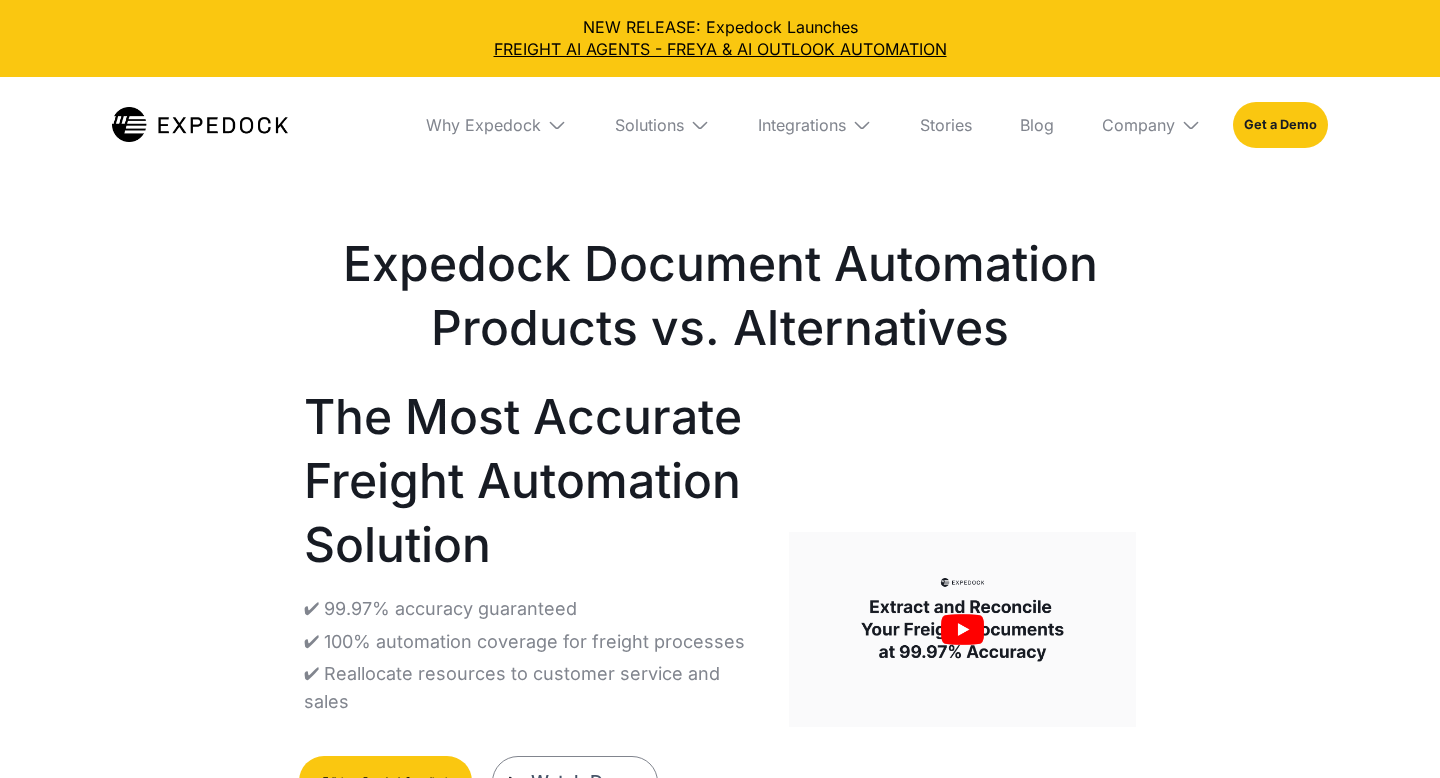scroll, scrollTop: 0, scrollLeft: 0, axis: both 